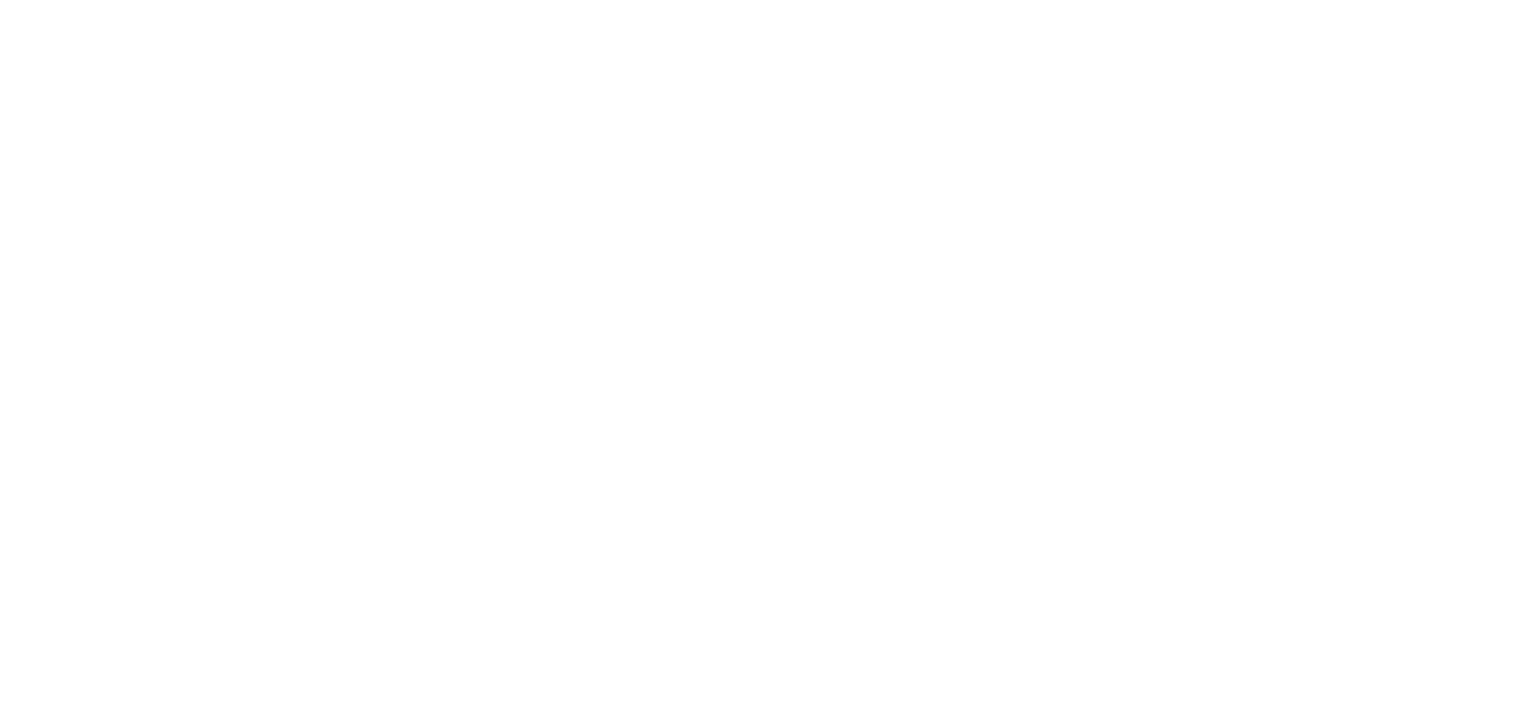 scroll, scrollTop: 0, scrollLeft: 0, axis: both 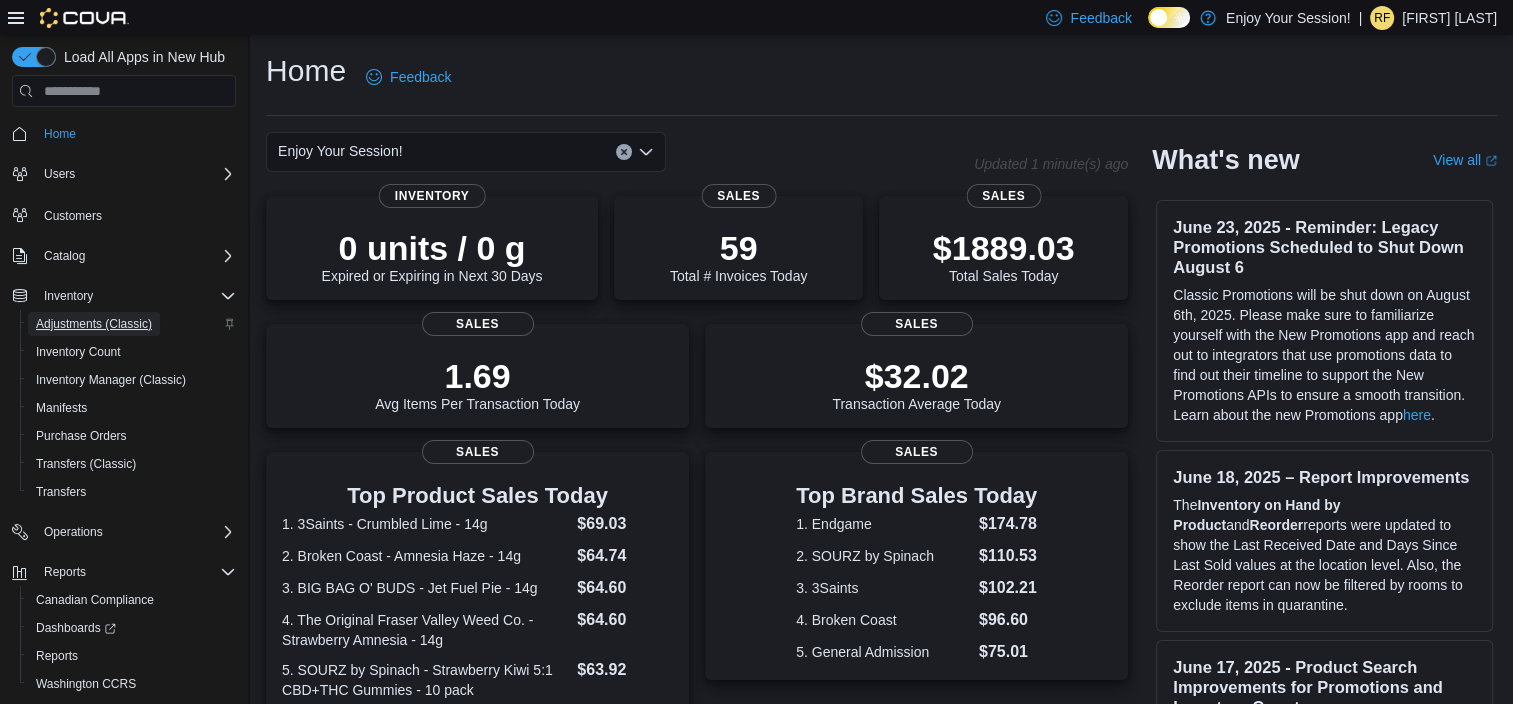 click on "Adjustments (Classic)" at bounding box center (94, 324) 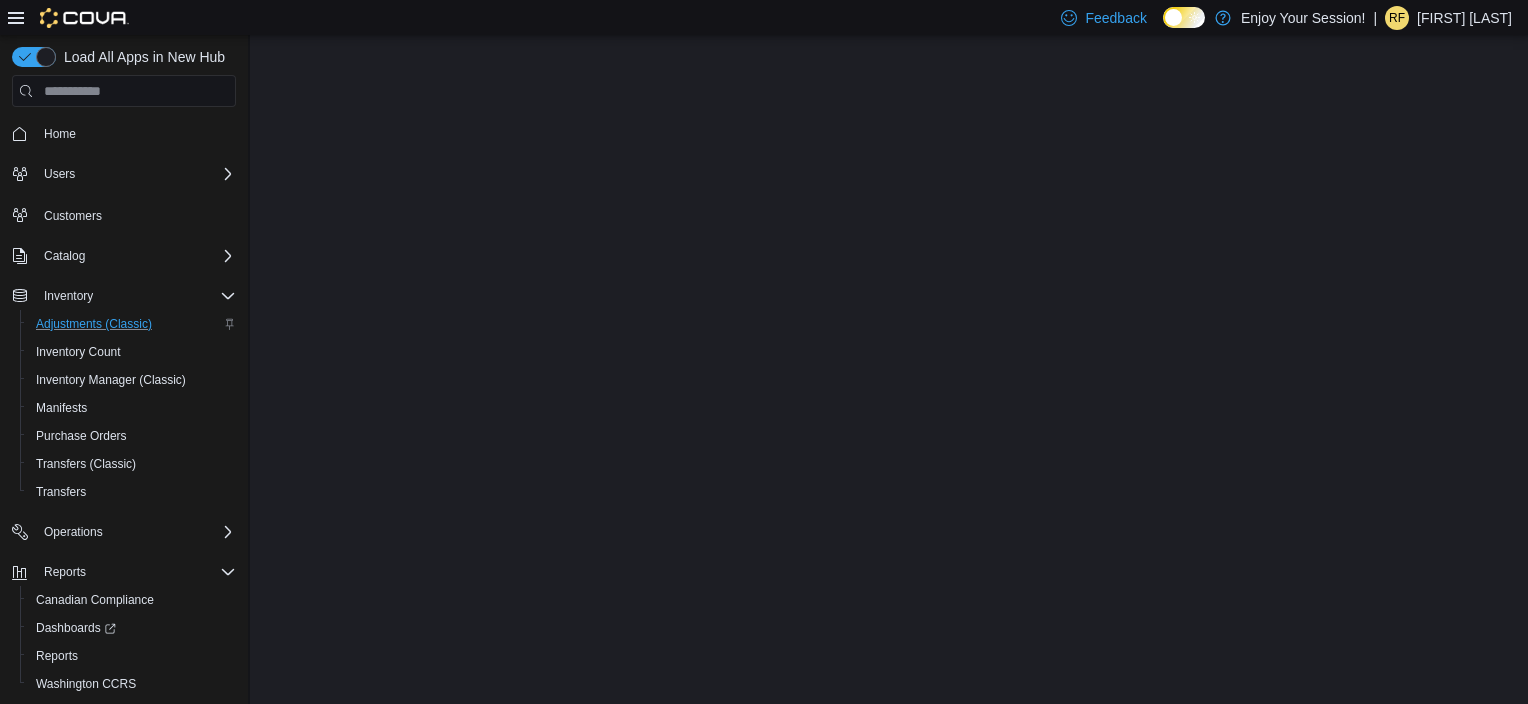scroll, scrollTop: 0, scrollLeft: 0, axis: both 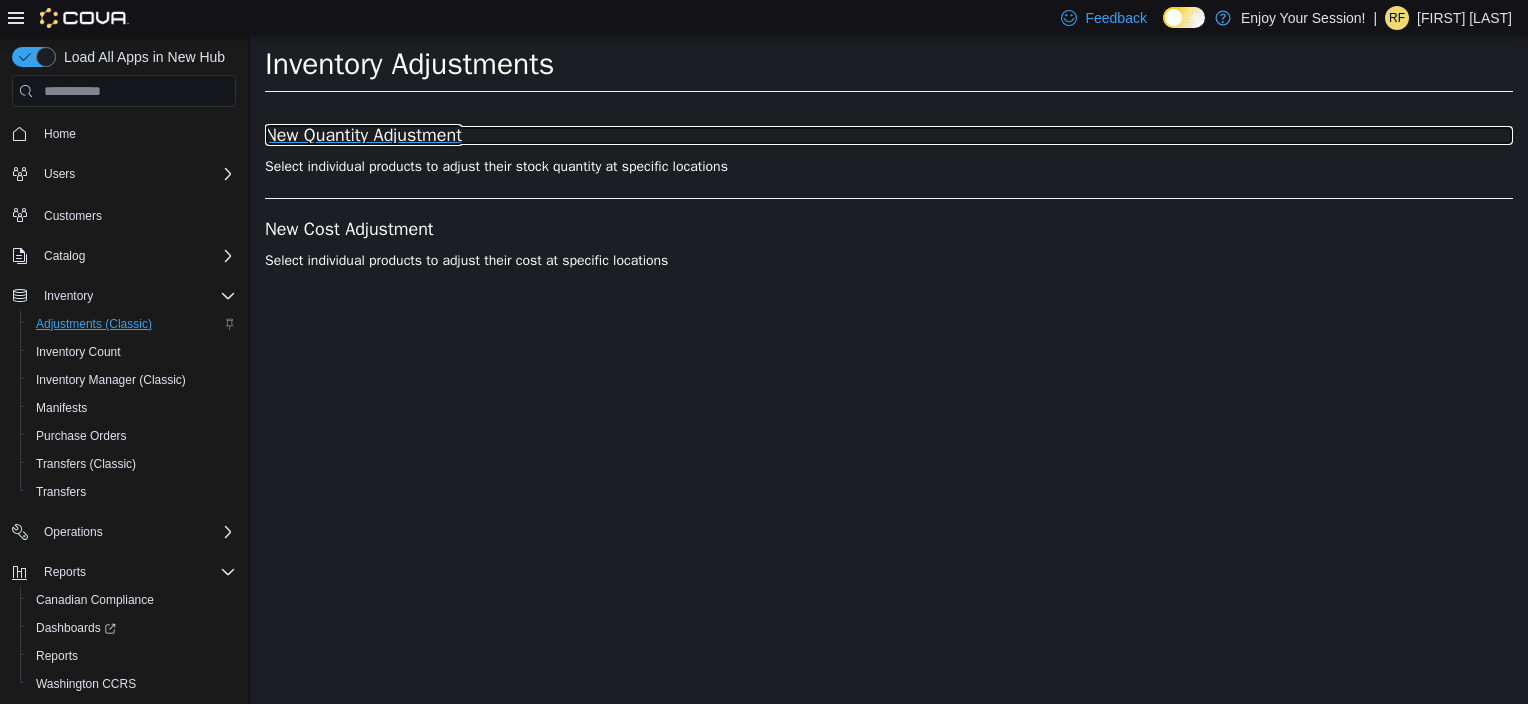 click on "New Quantity Adjustment" at bounding box center (889, 136) 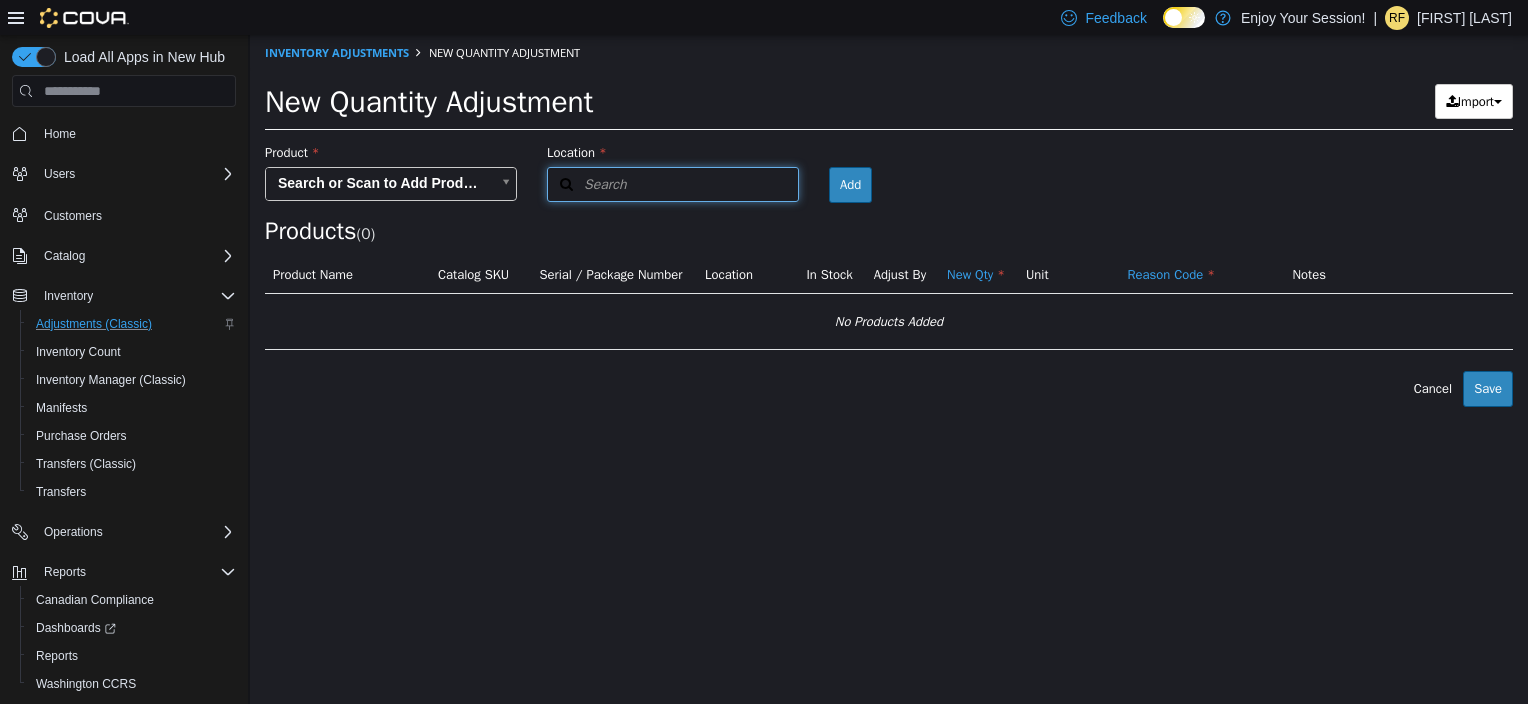click on "Search" at bounding box center (587, 184) 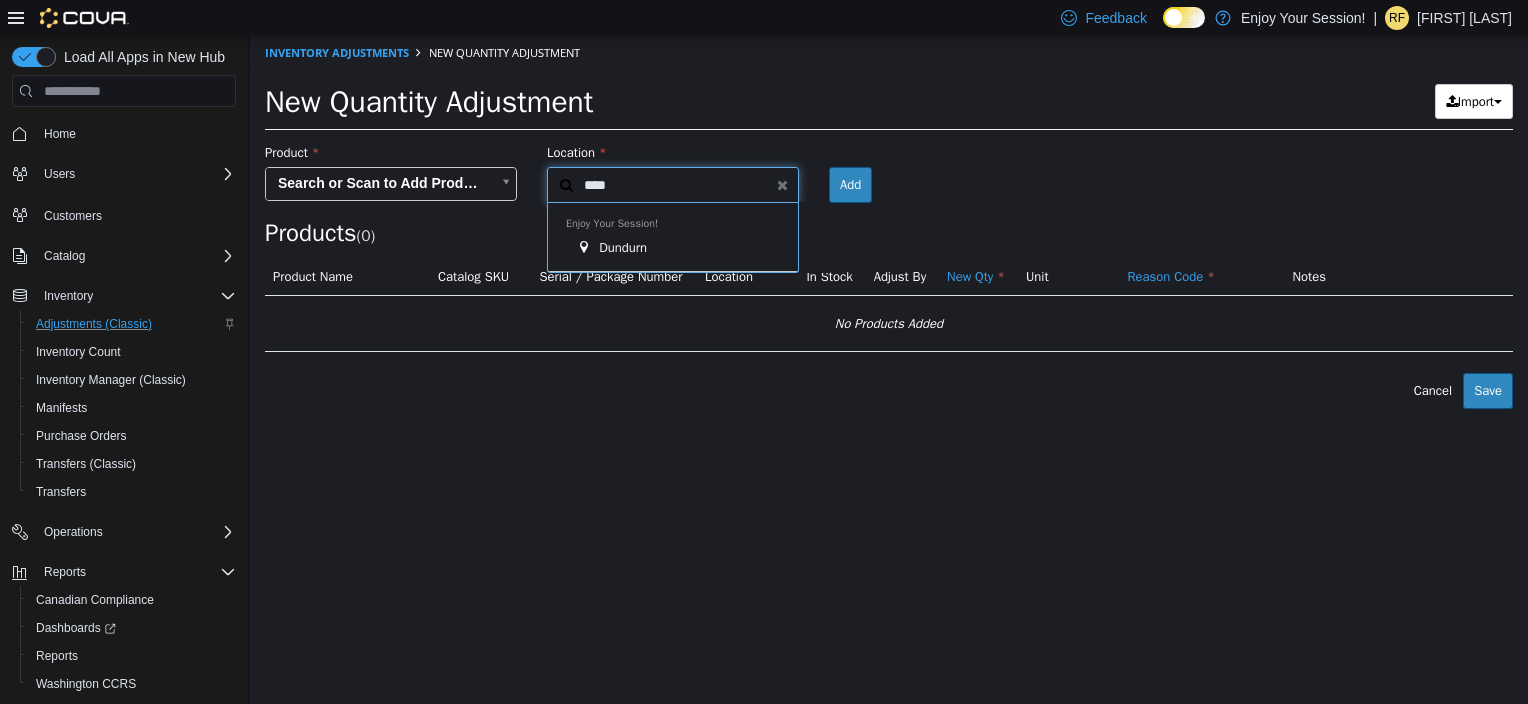 type on "****" 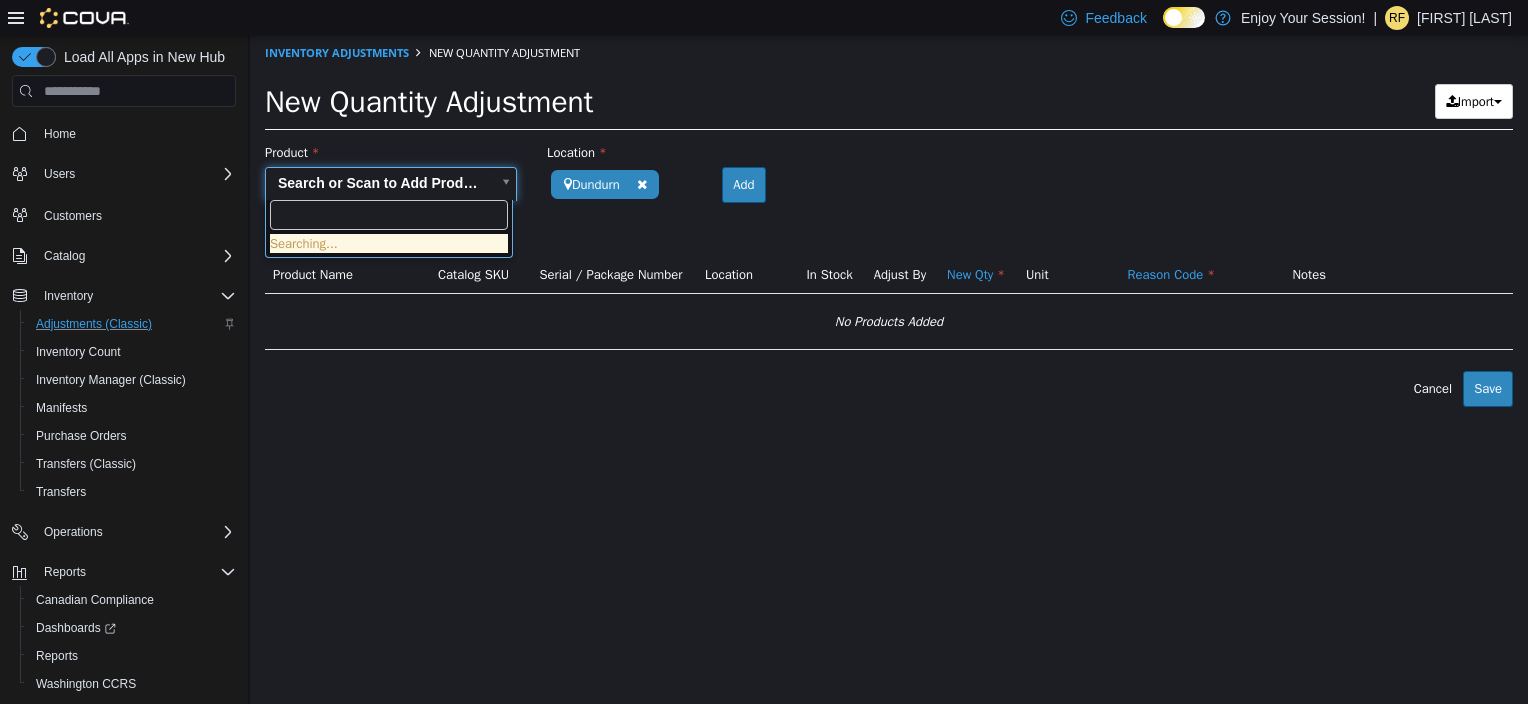 click on "**********" at bounding box center (889, 221) 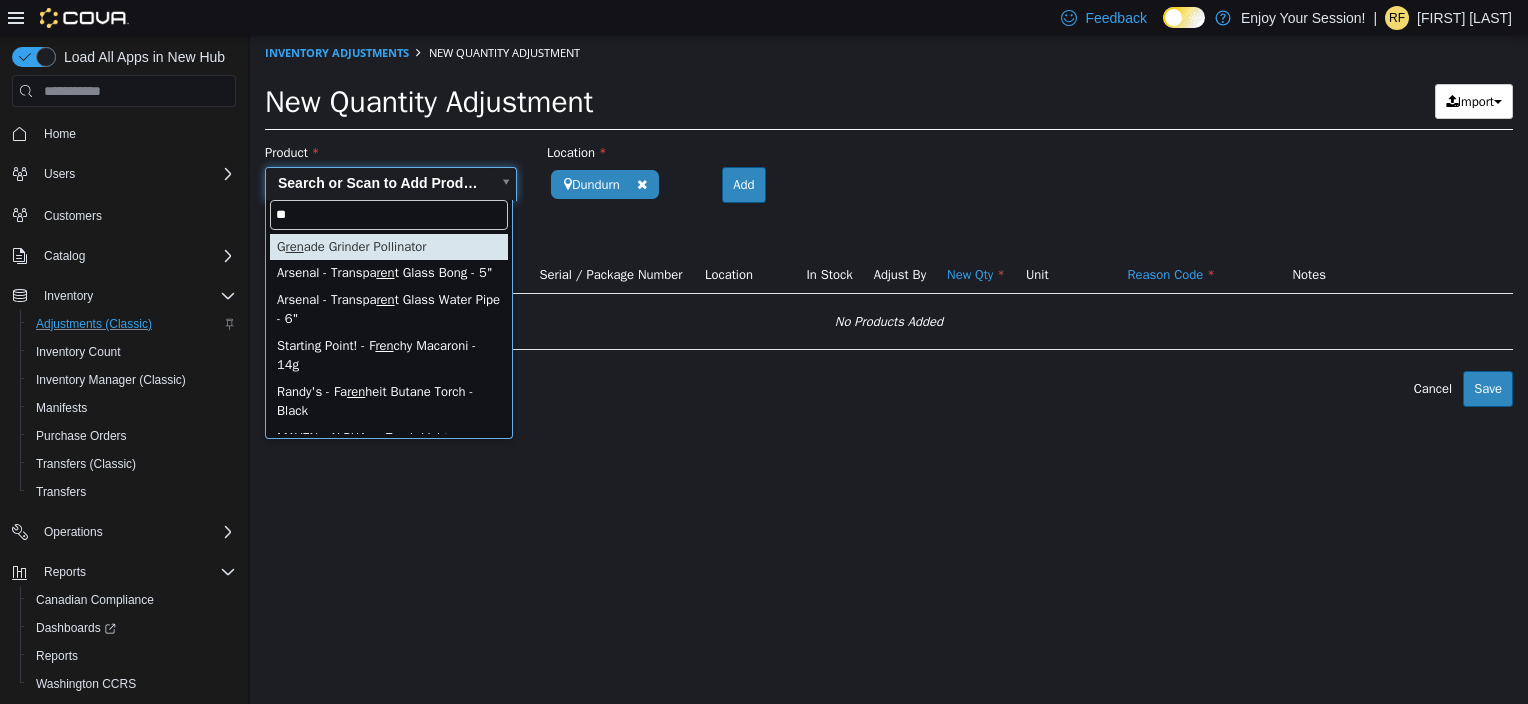 type on "*" 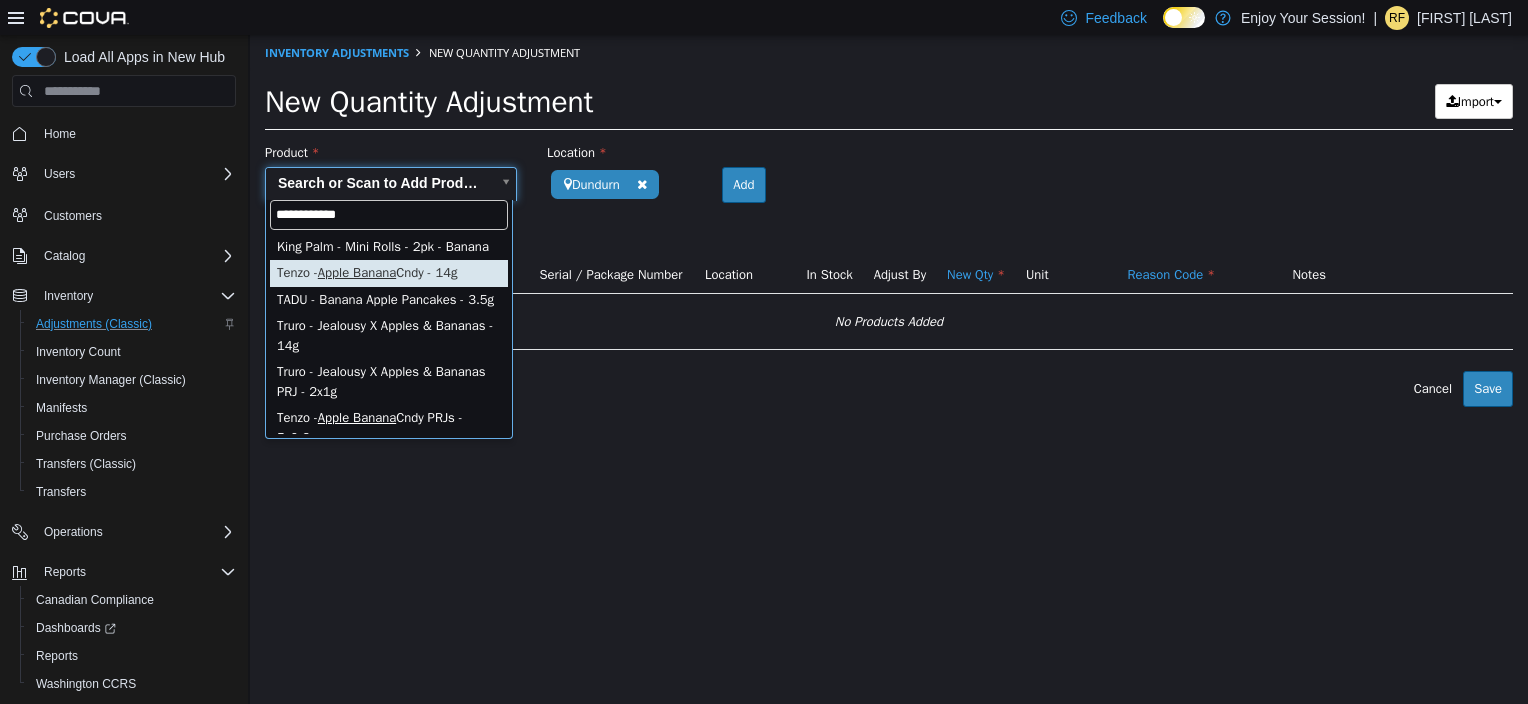 type on "**********" 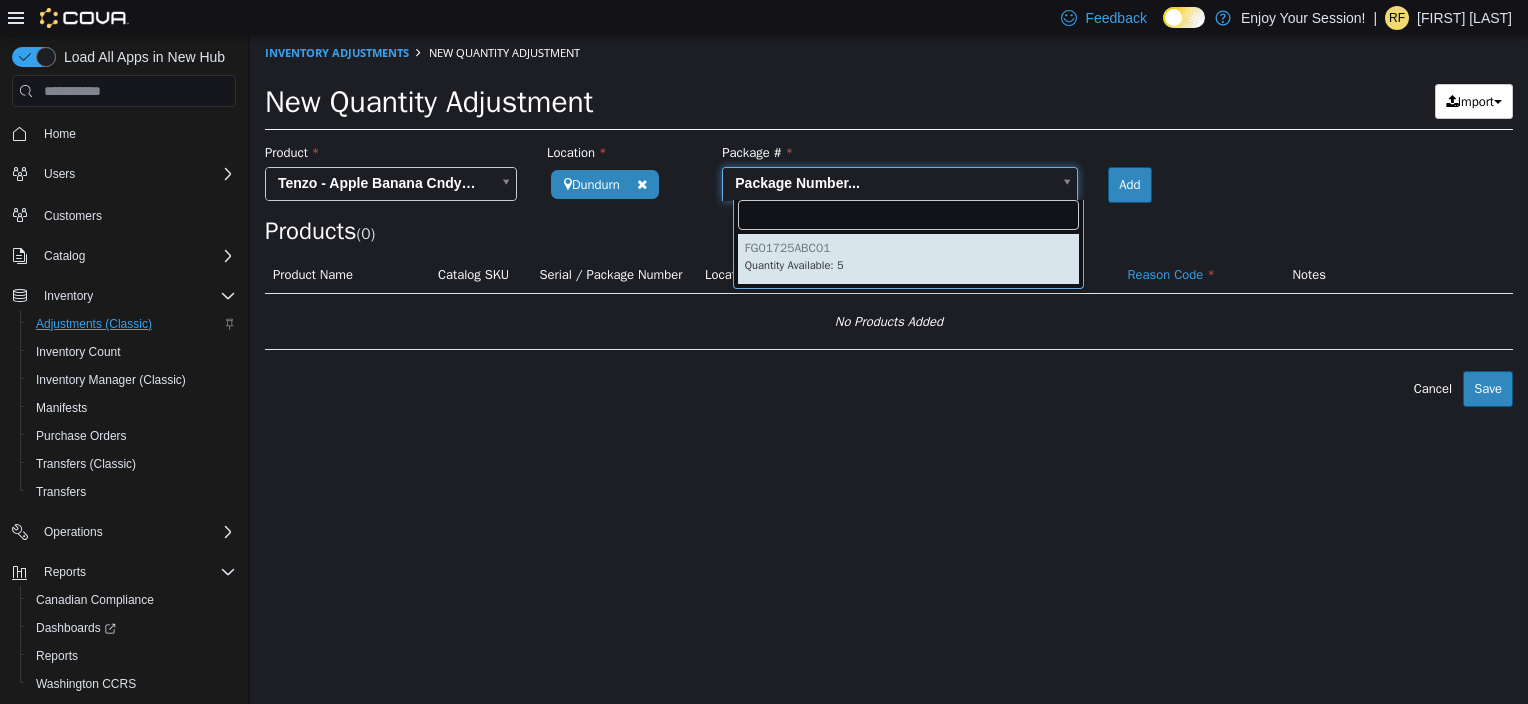 click on "**********" at bounding box center [889, 221] 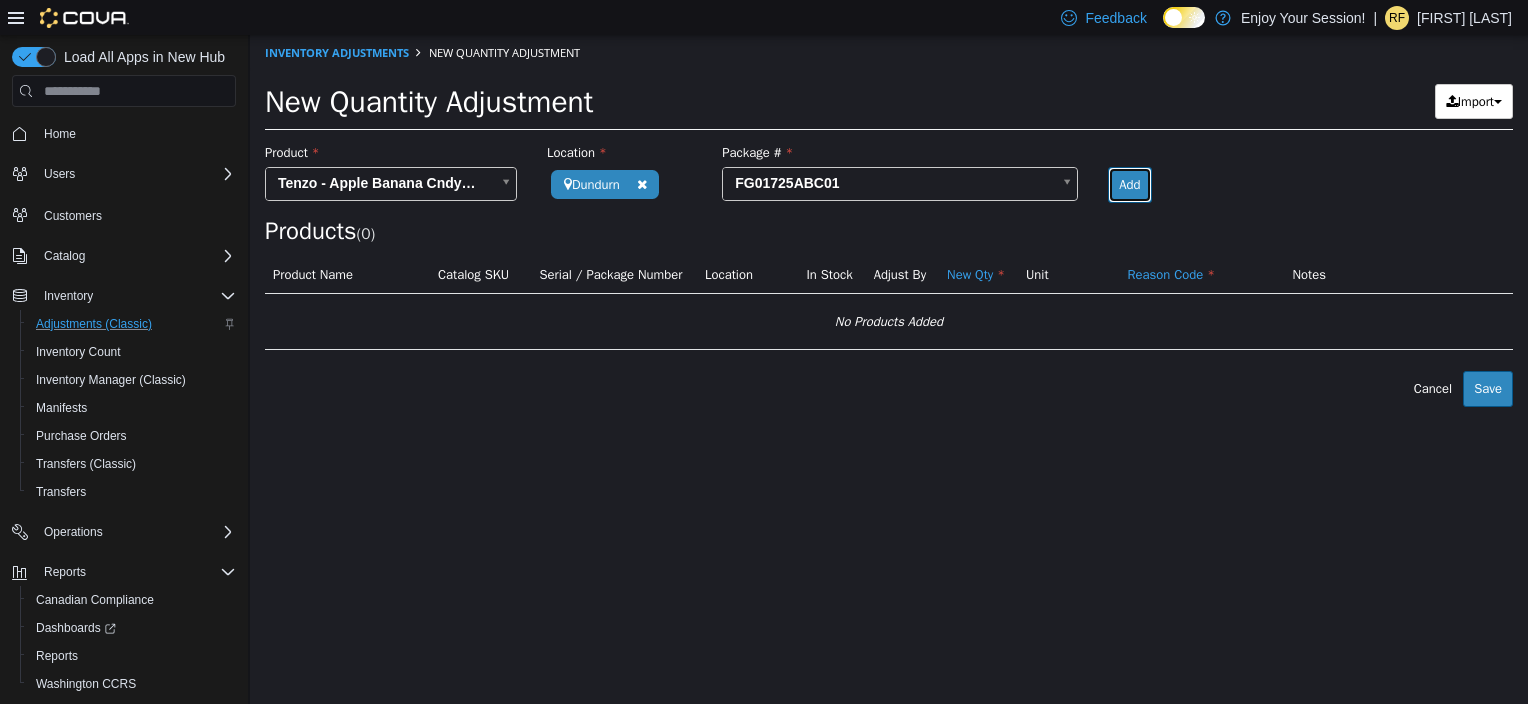 click on "Add" at bounding box center (1129, 185) 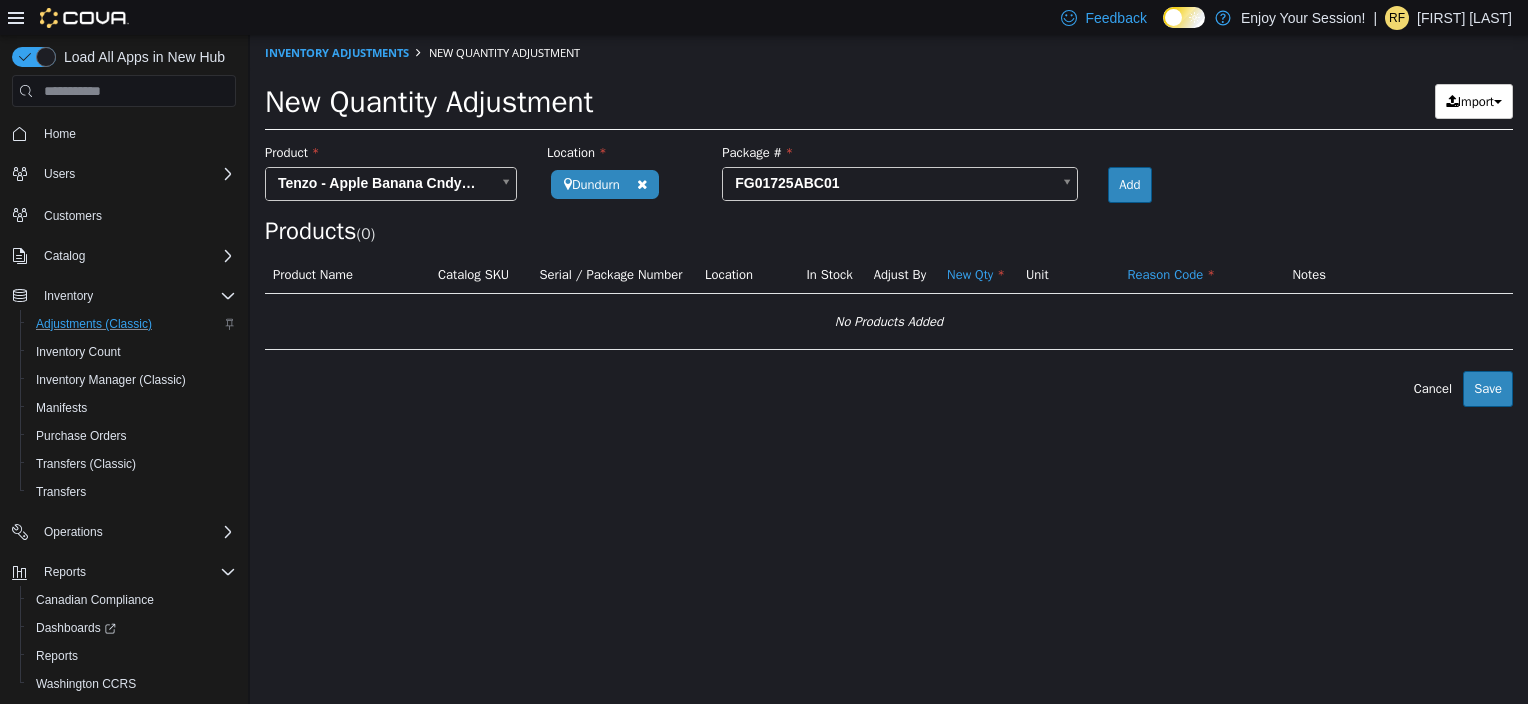 type 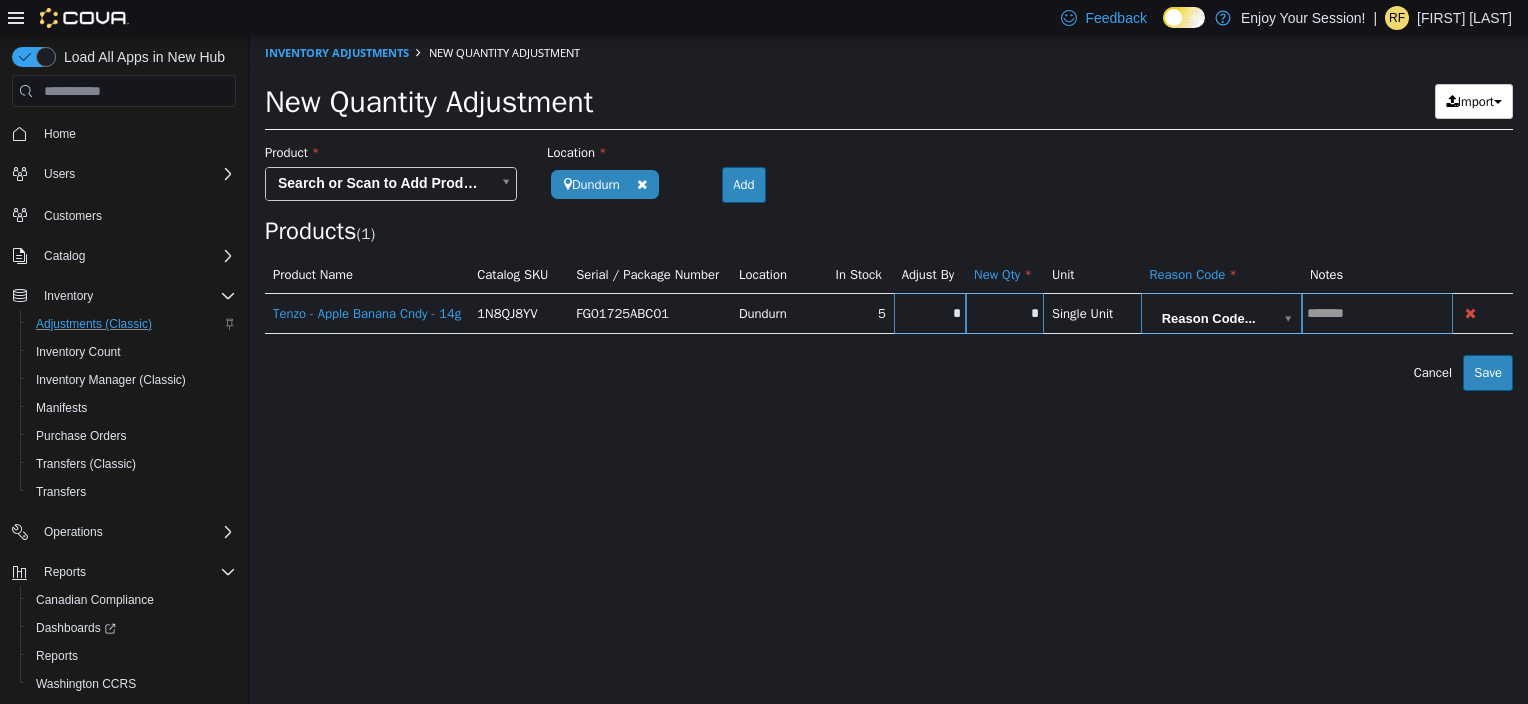 click on "*" at bounding box center (1005, 313) 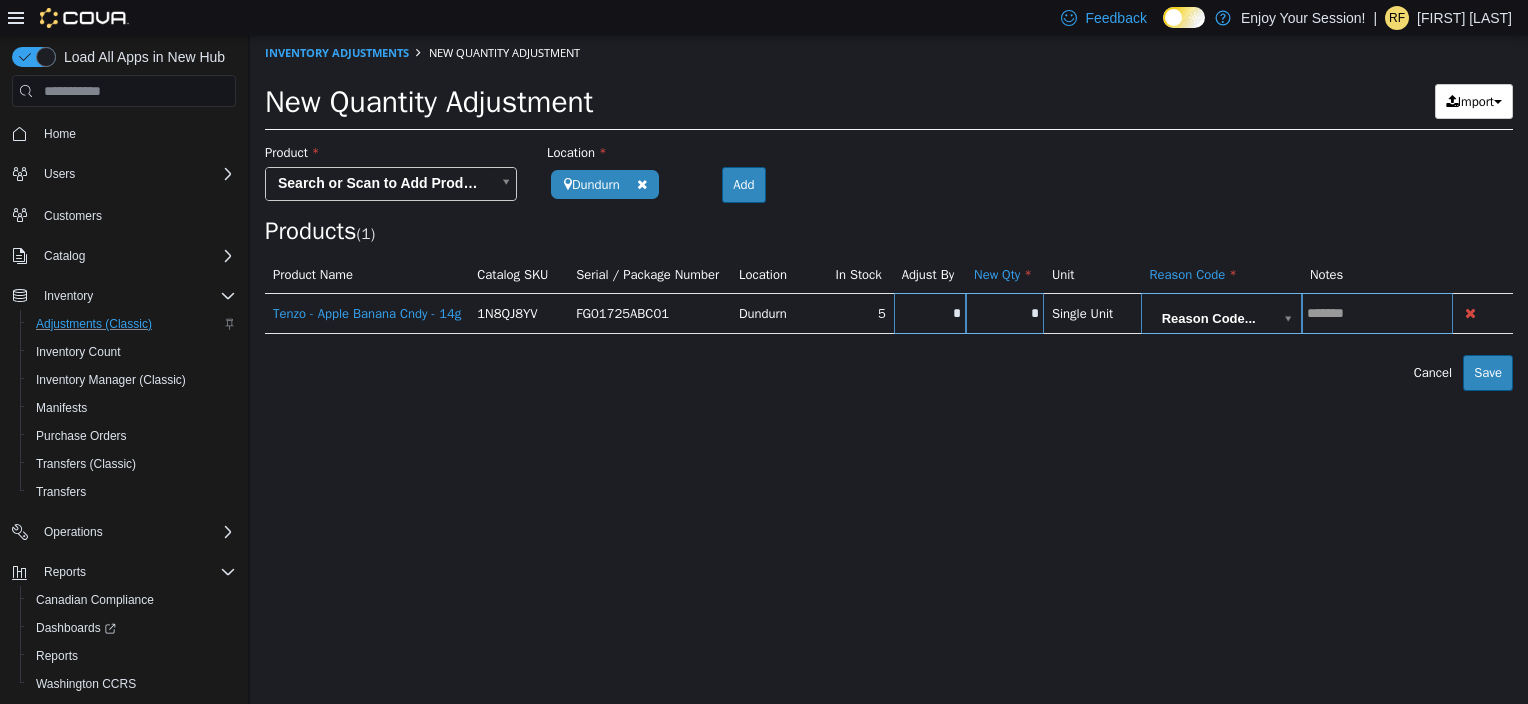 type on "*" 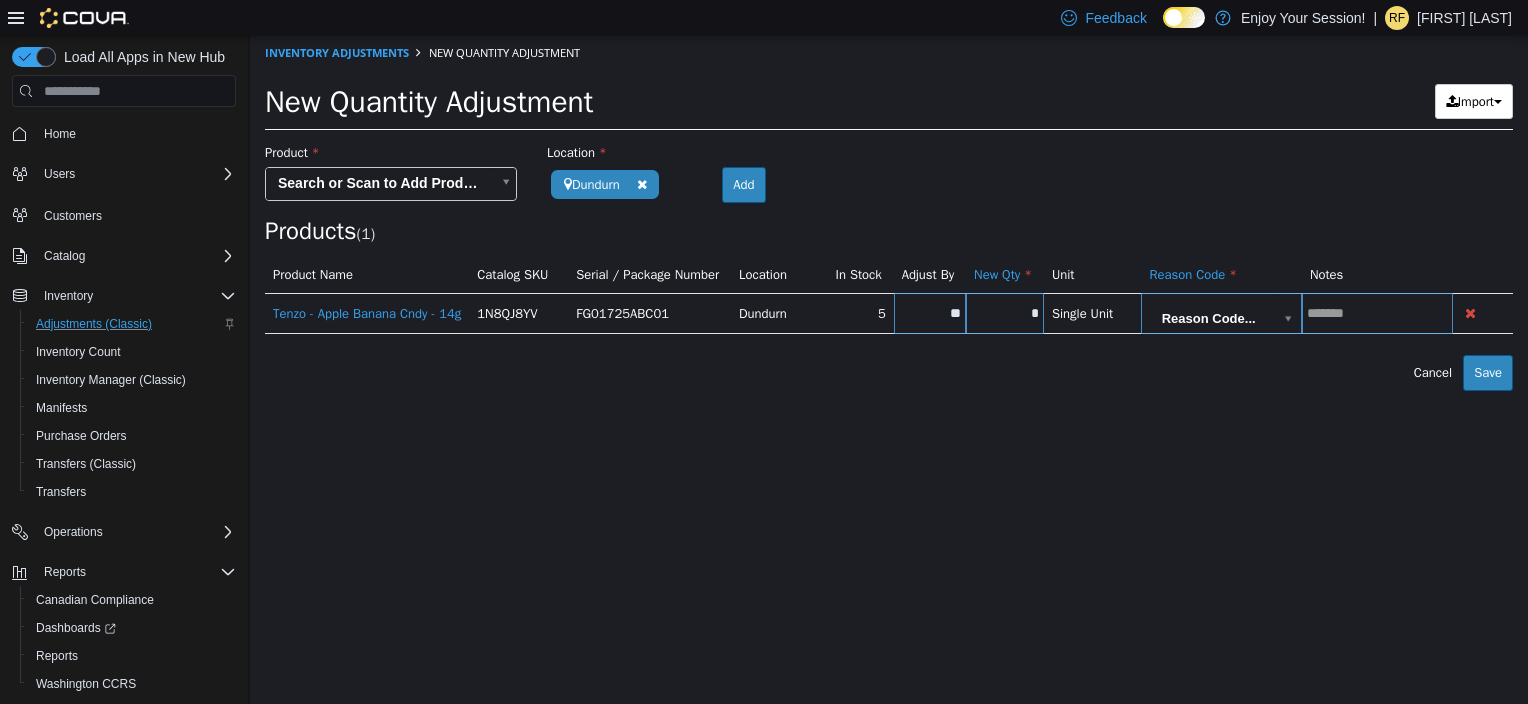 click on "**********" at bounding box center [889, 213] 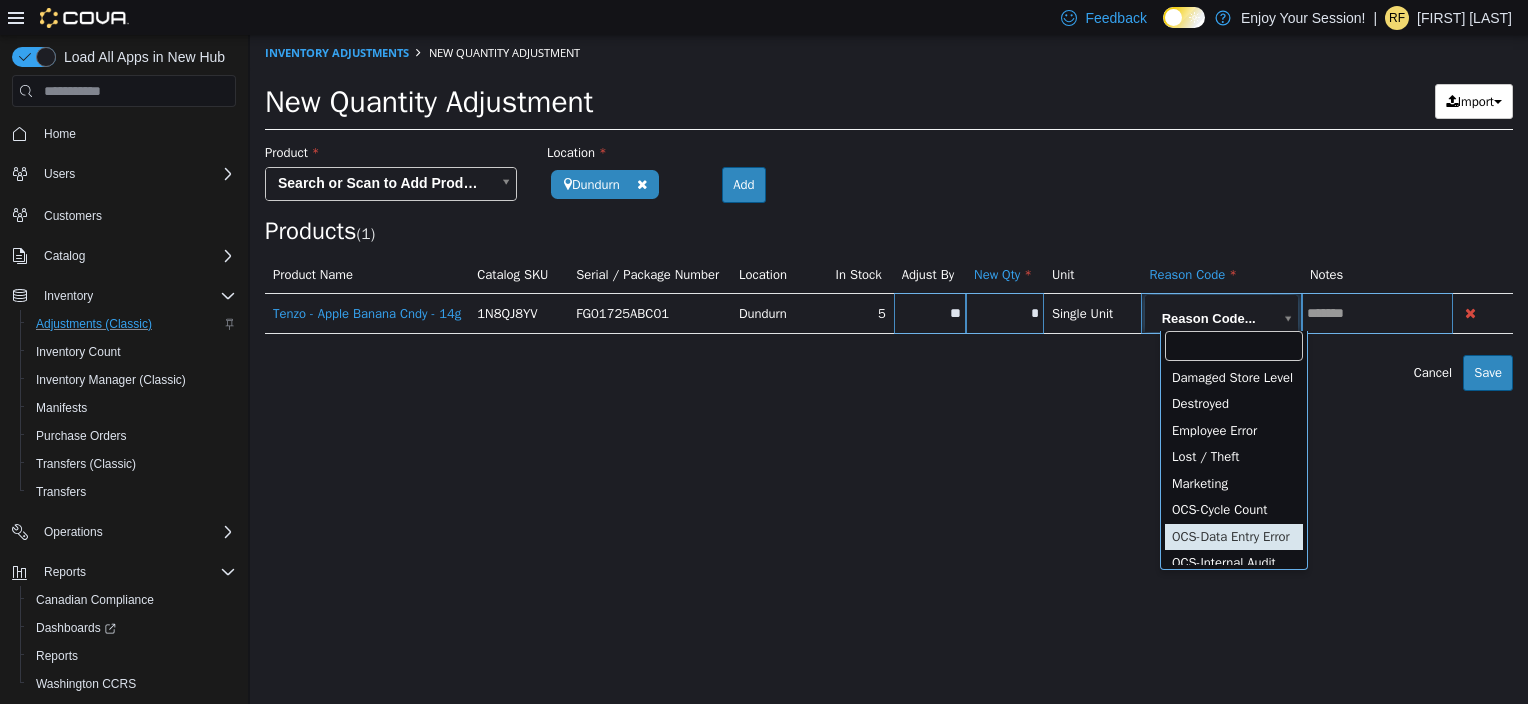 scroll, scrollTop: 16, scrollLeft: 0, axis: vertical 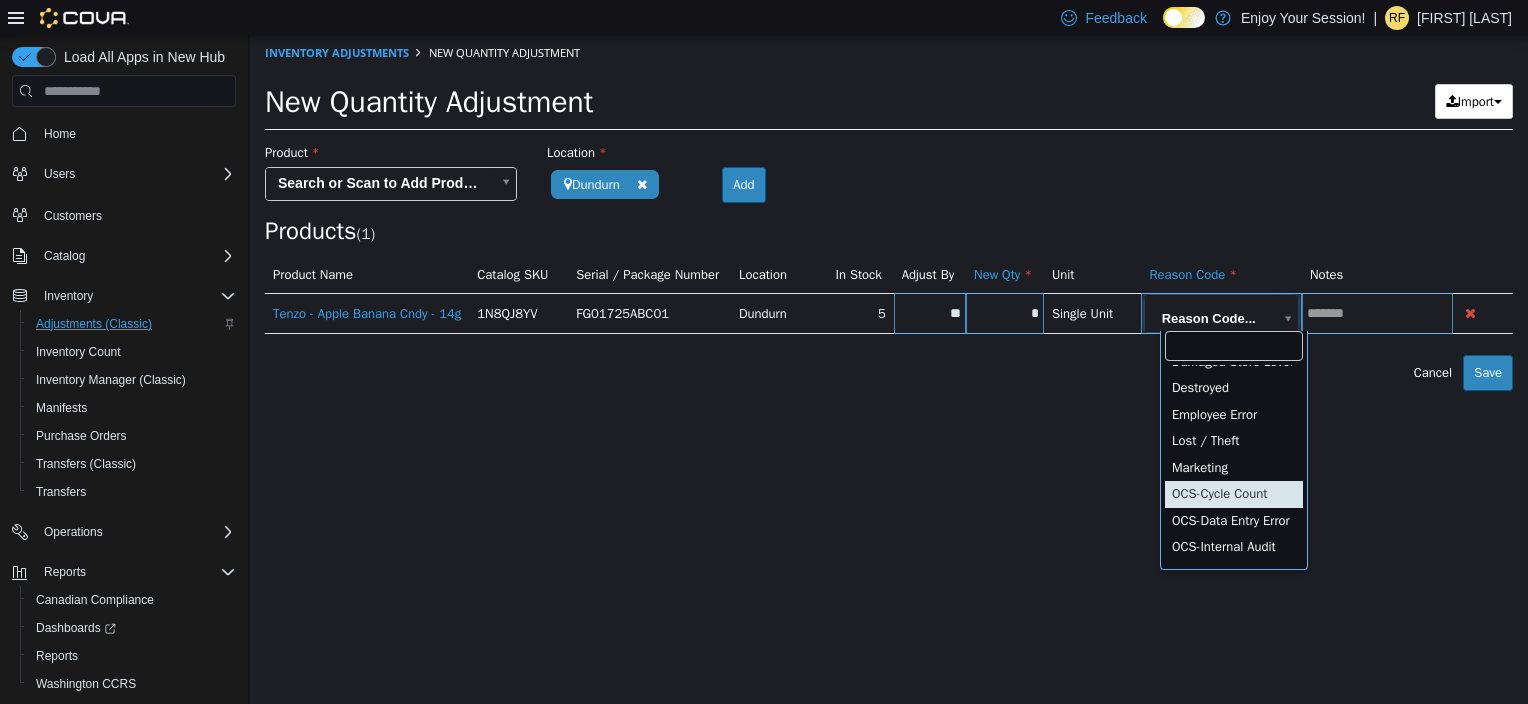 type on "**********" 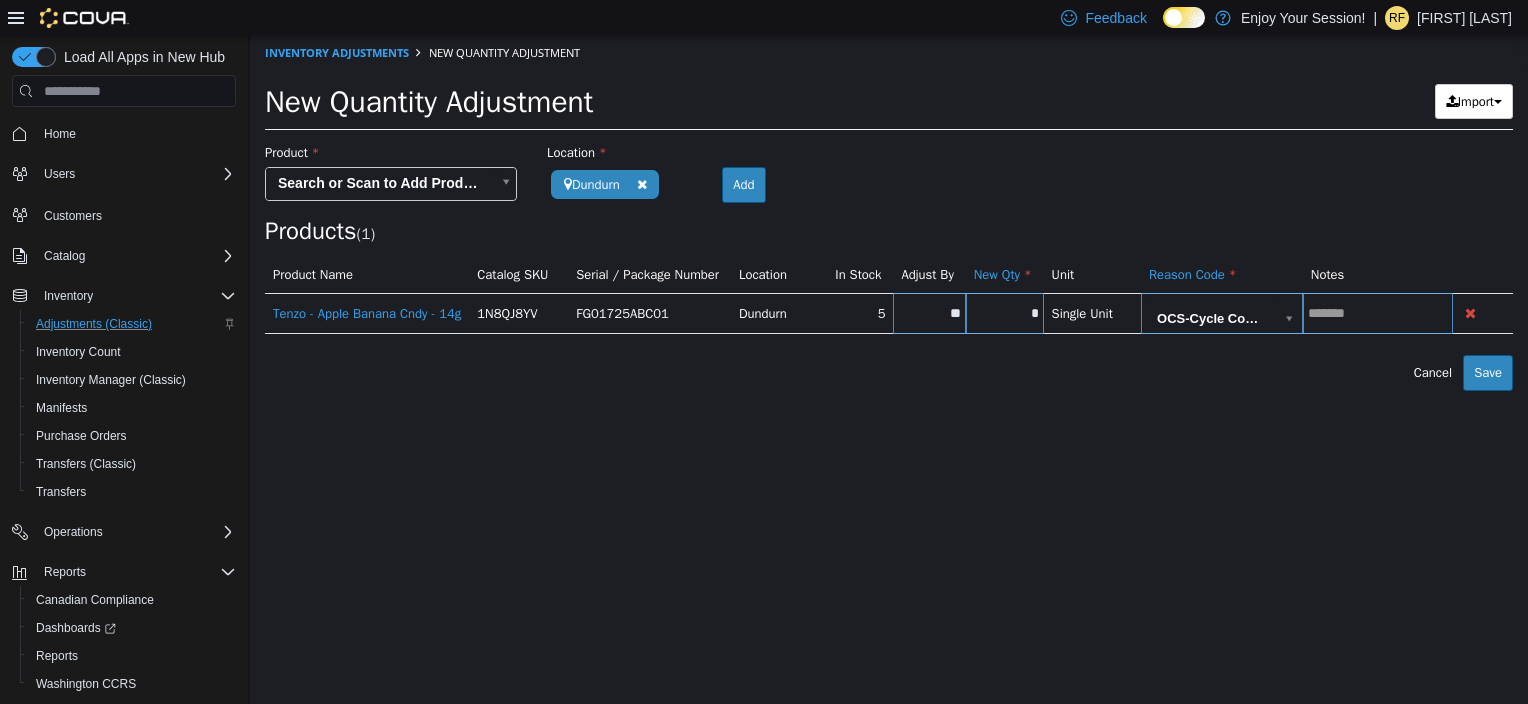 click at bounding box center (1378, 313) 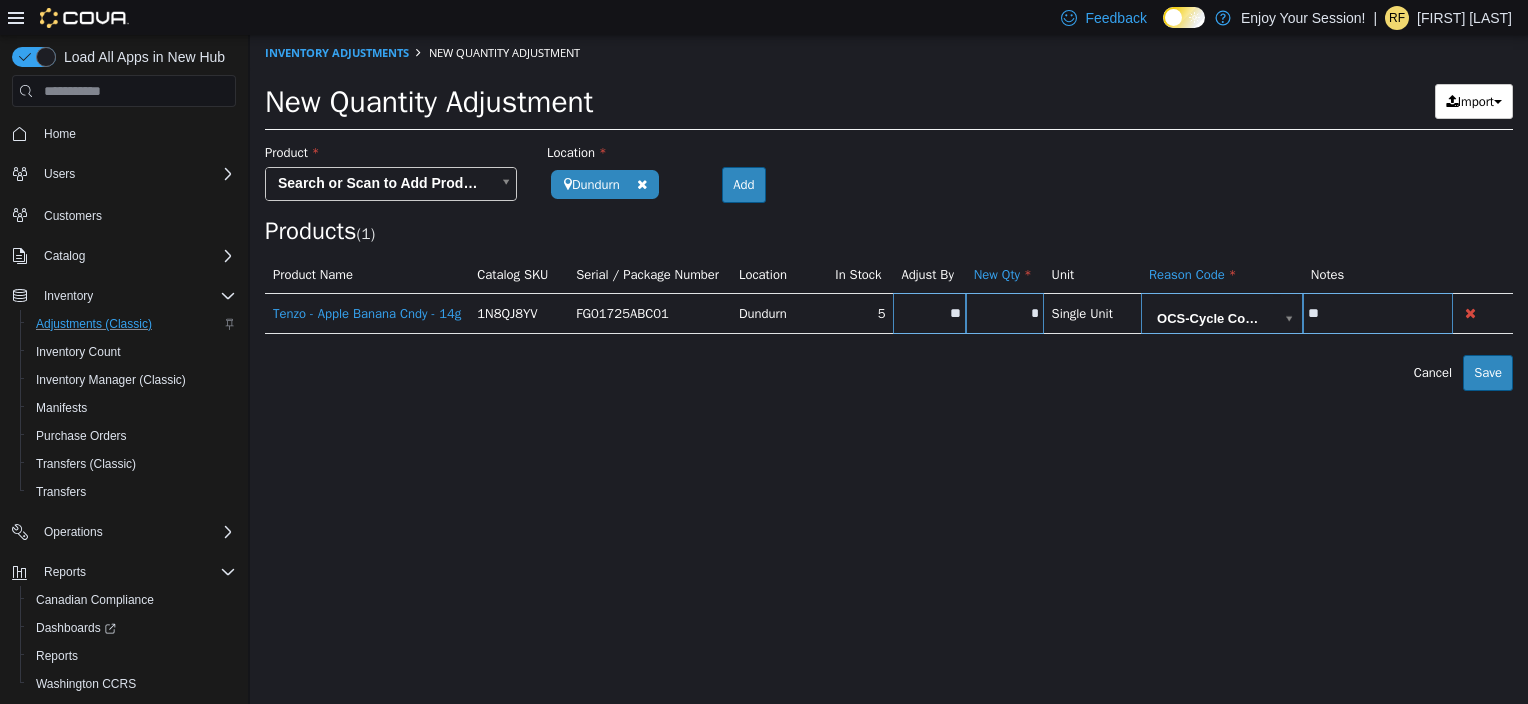 type on "**" 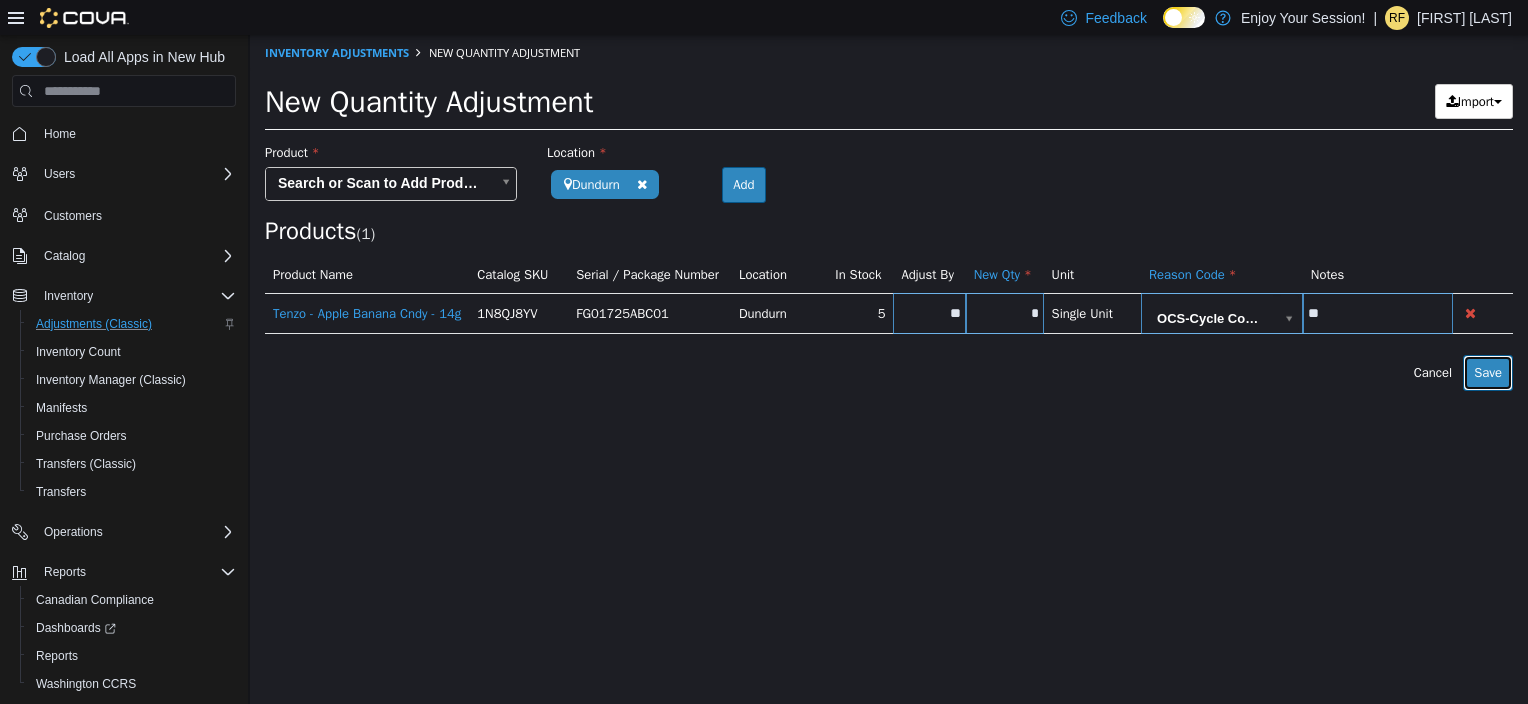 click on "Save" at bounding box center (1488, 373) 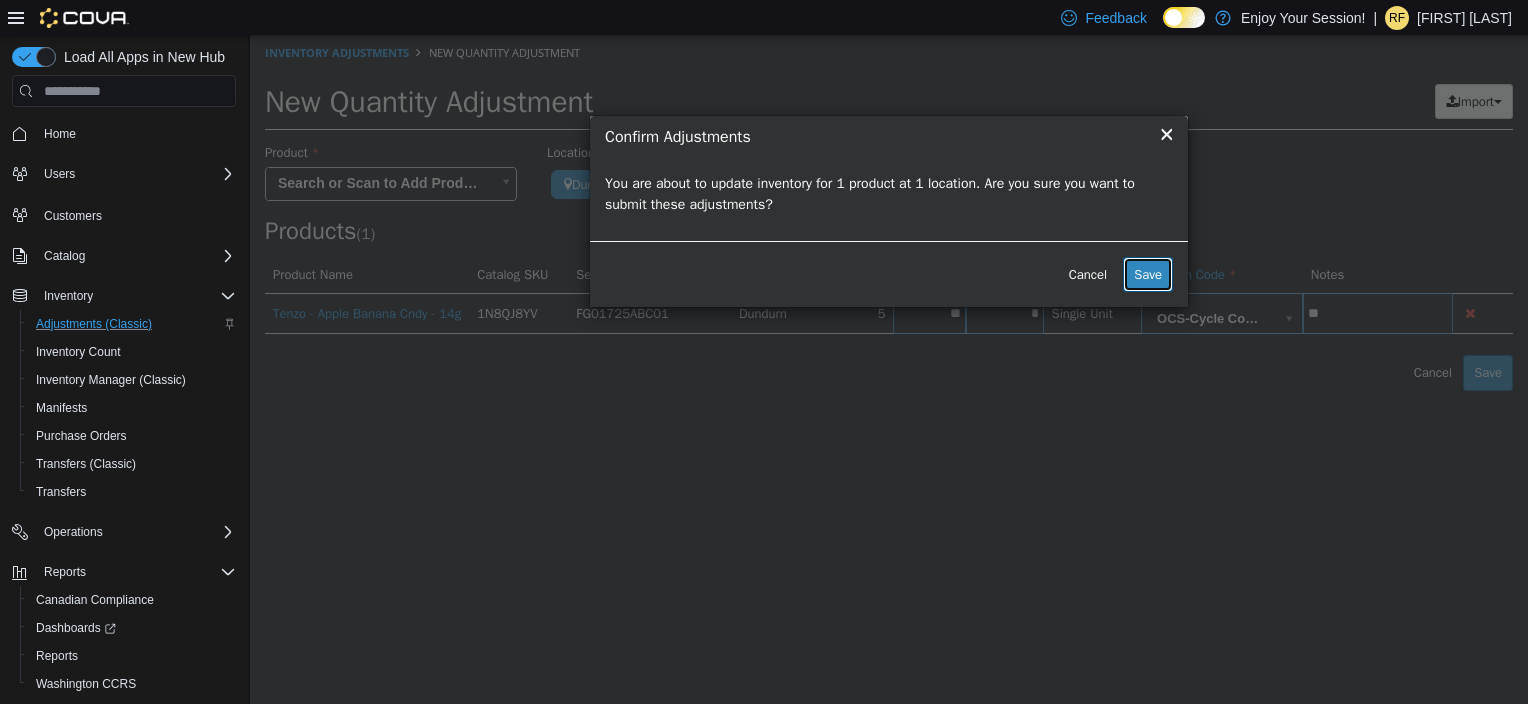 click on "Save" at bounding box center [1148, 275] 